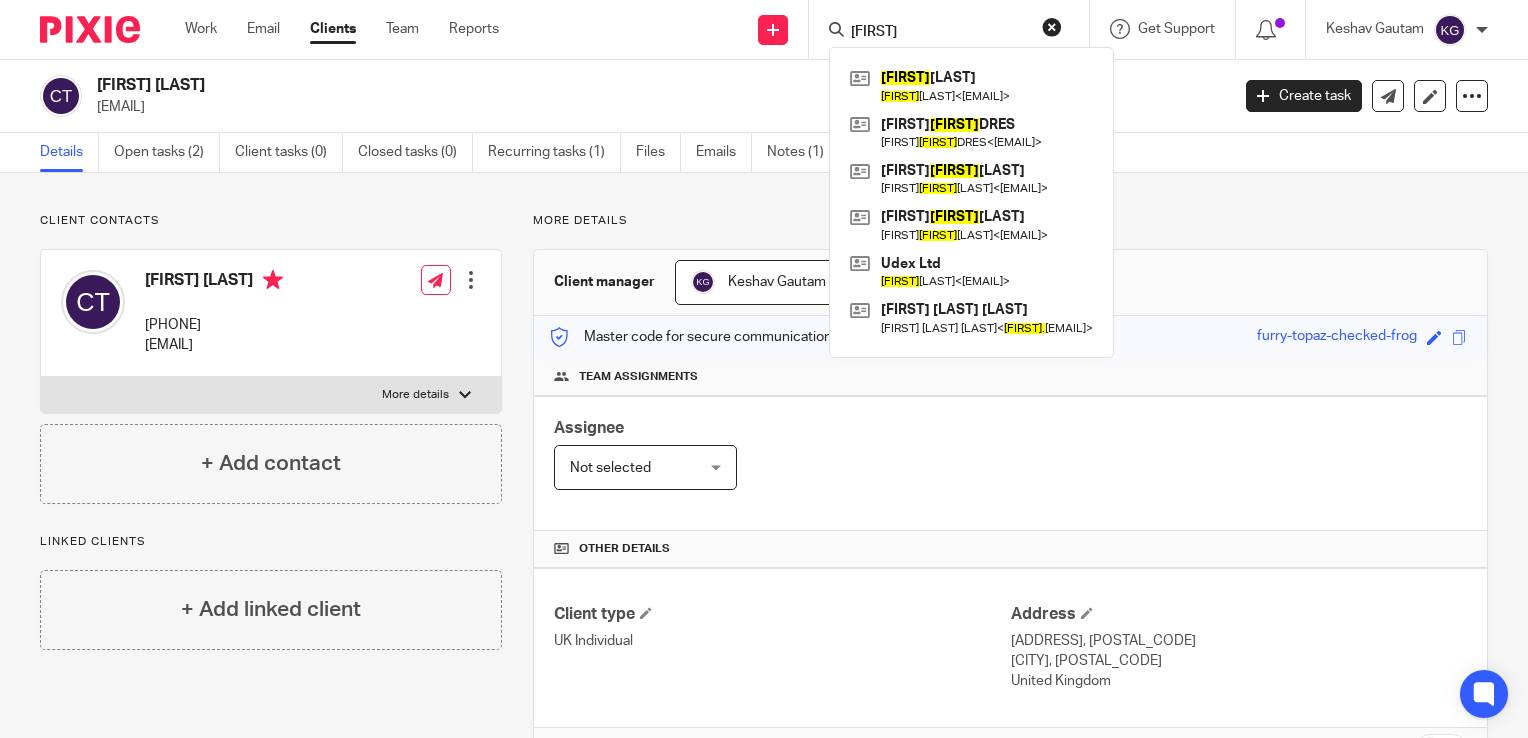 scroll, scrollTop: 0, scrollLeft: 0, axis: both 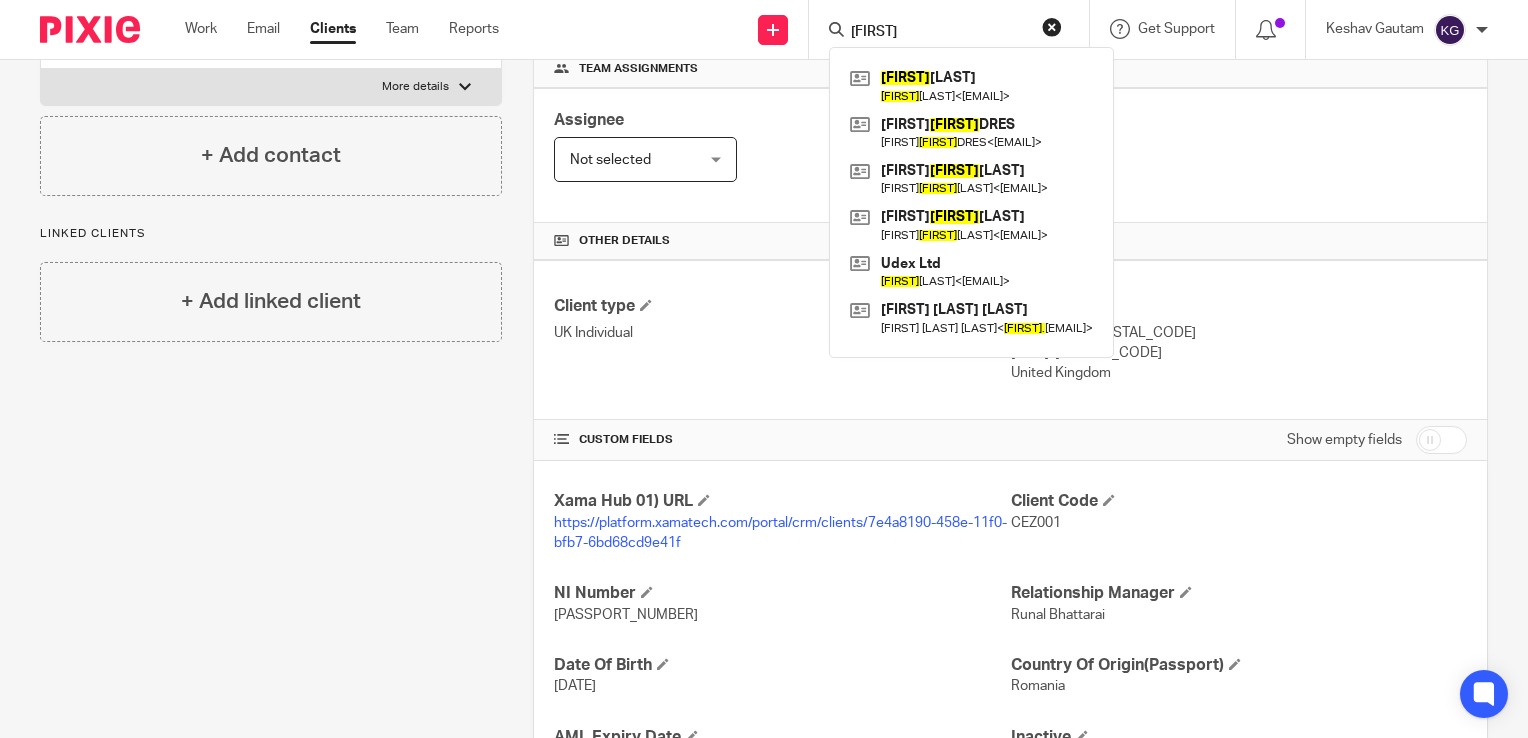 drag, startPoint x: 922, startPoint y: 30, endPoint x: 805, endPoint y: -3, distance: 121.5648 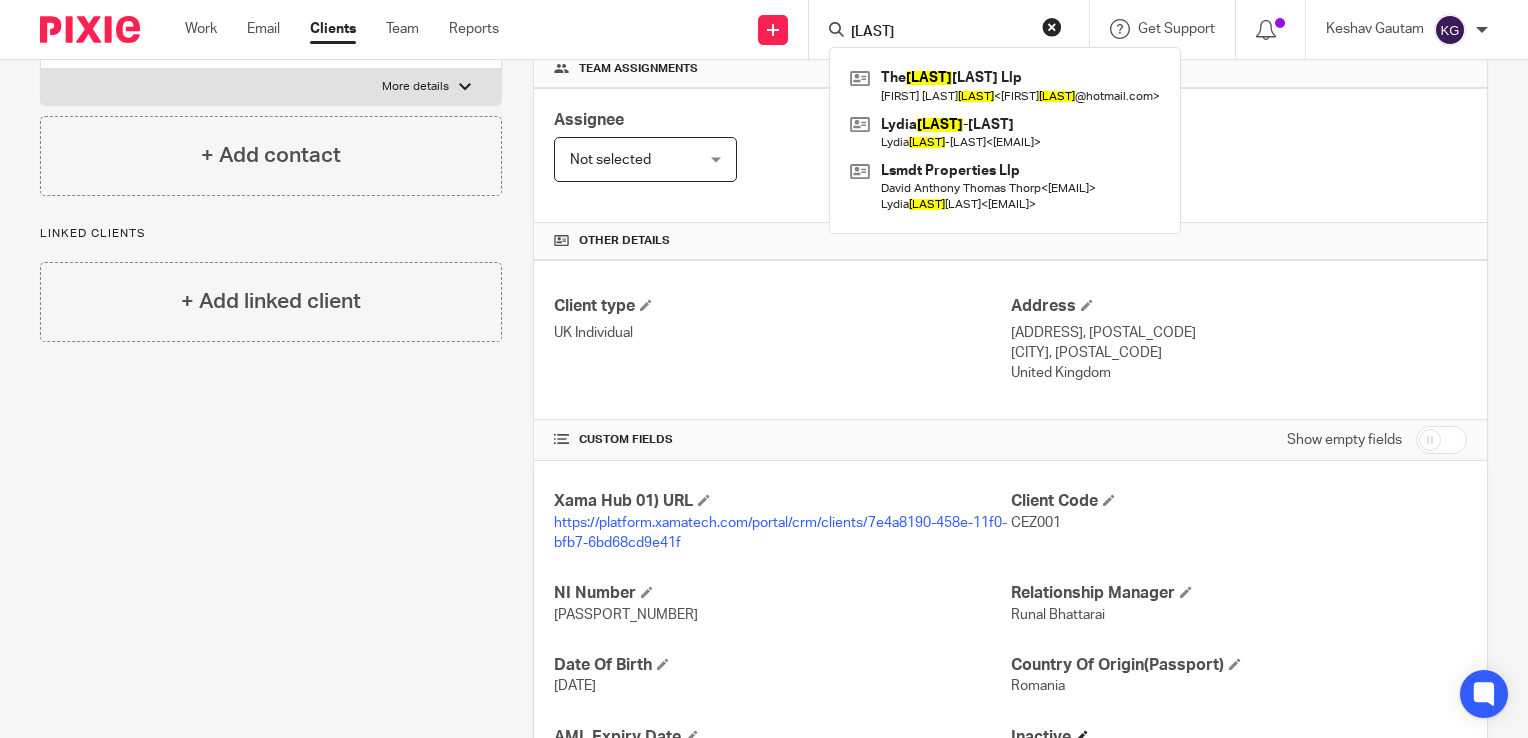 type on "sefton" 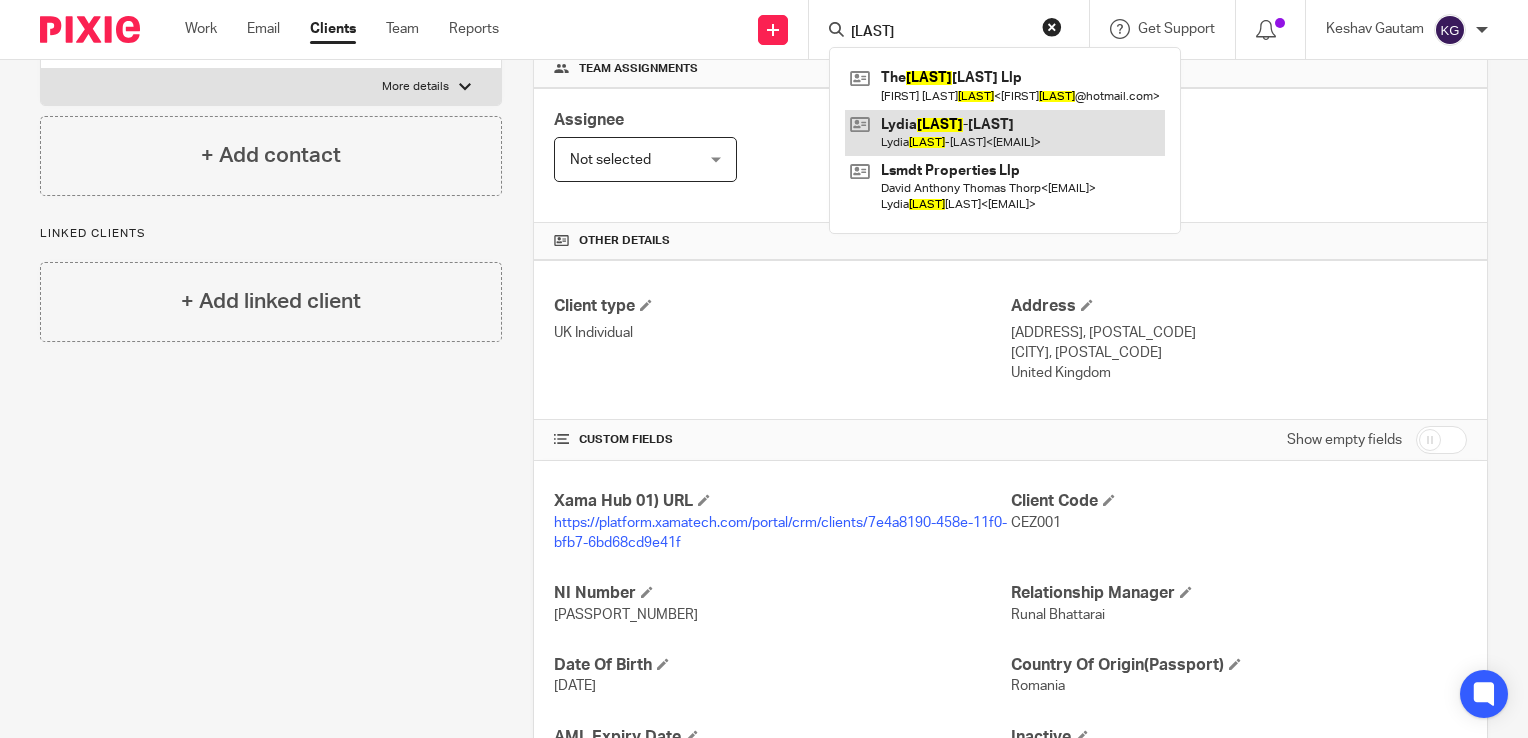 click at bounding box center (1005, 133) 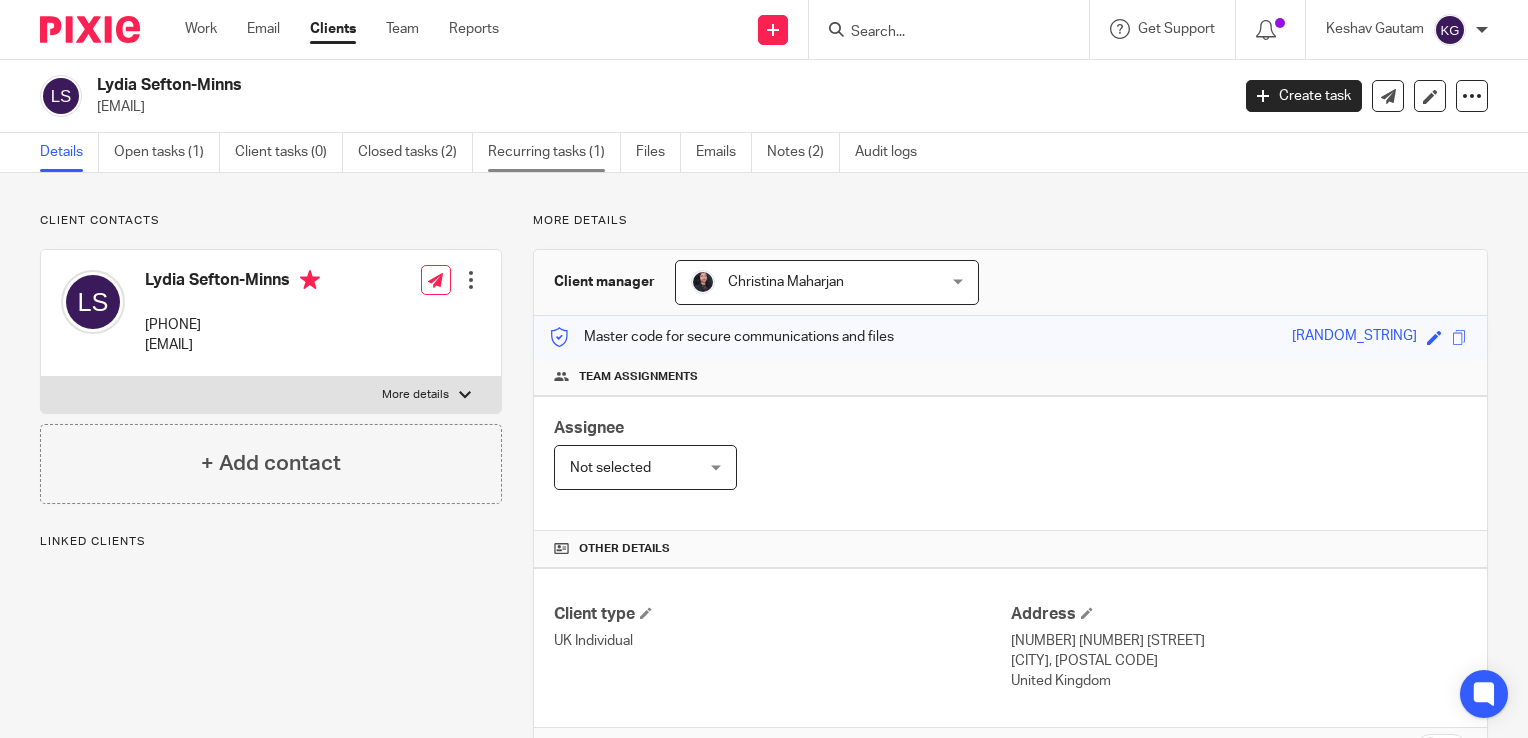 scroll, scrollTop: 0, scrollLeft: 0, axis: both 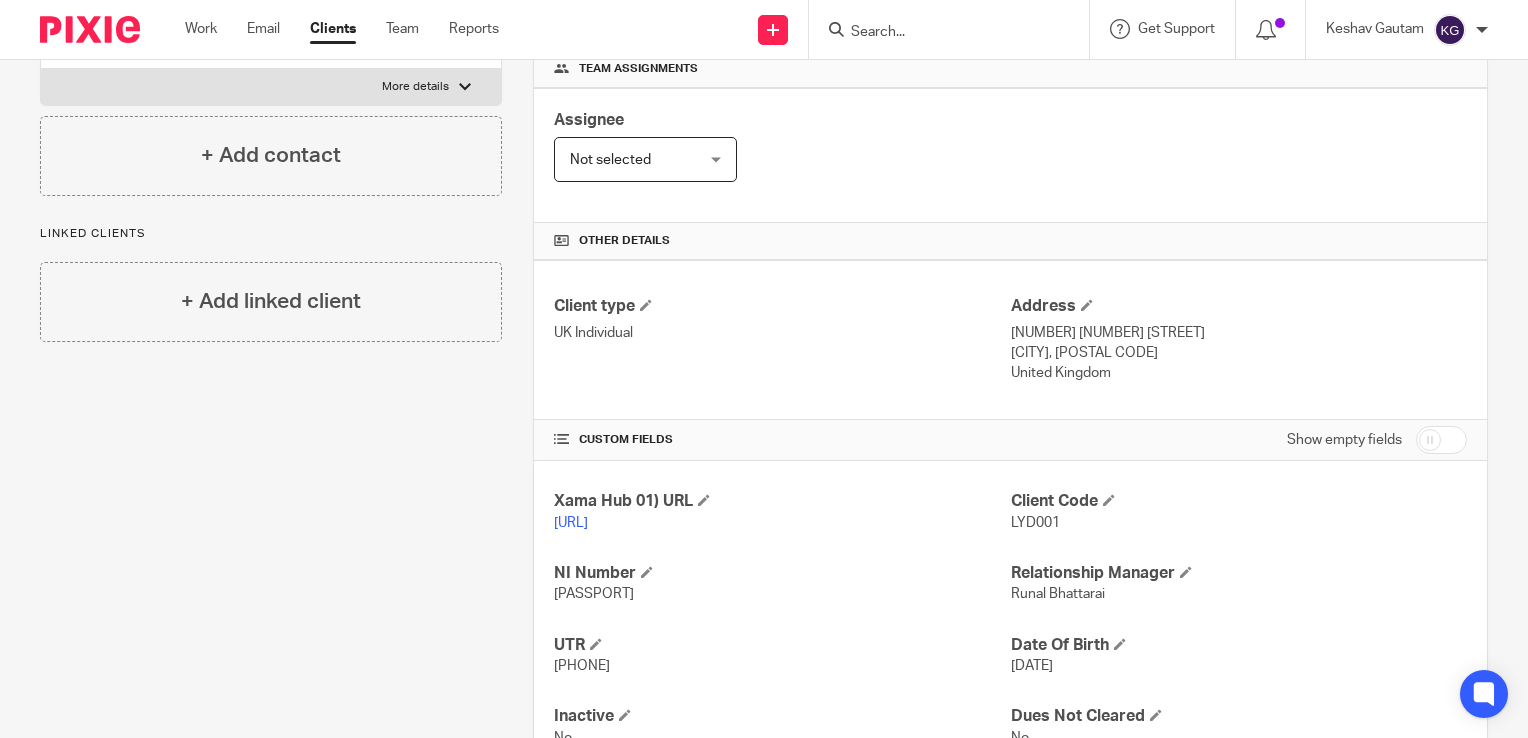 click at bounding box center [939, 33] 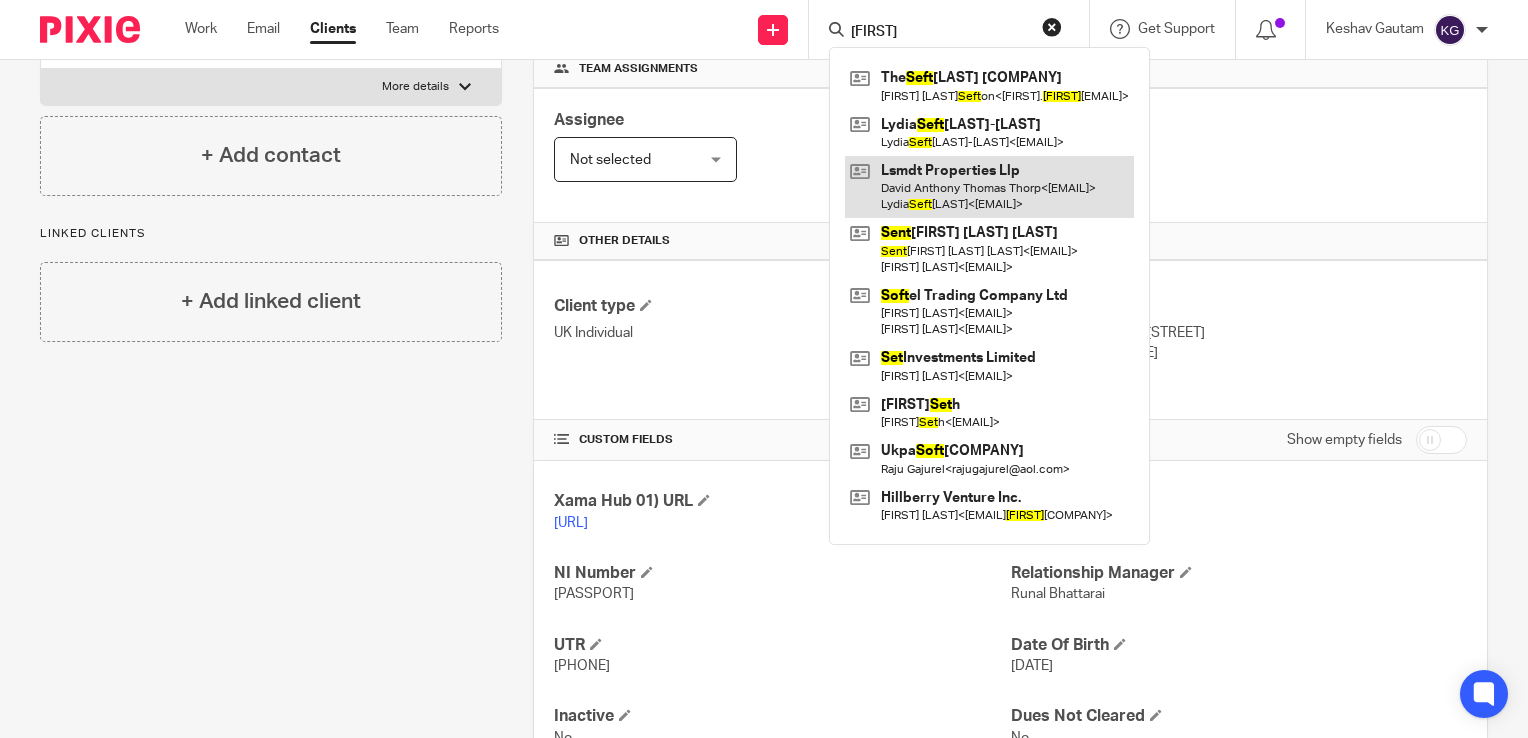 type on "[FIRST]" 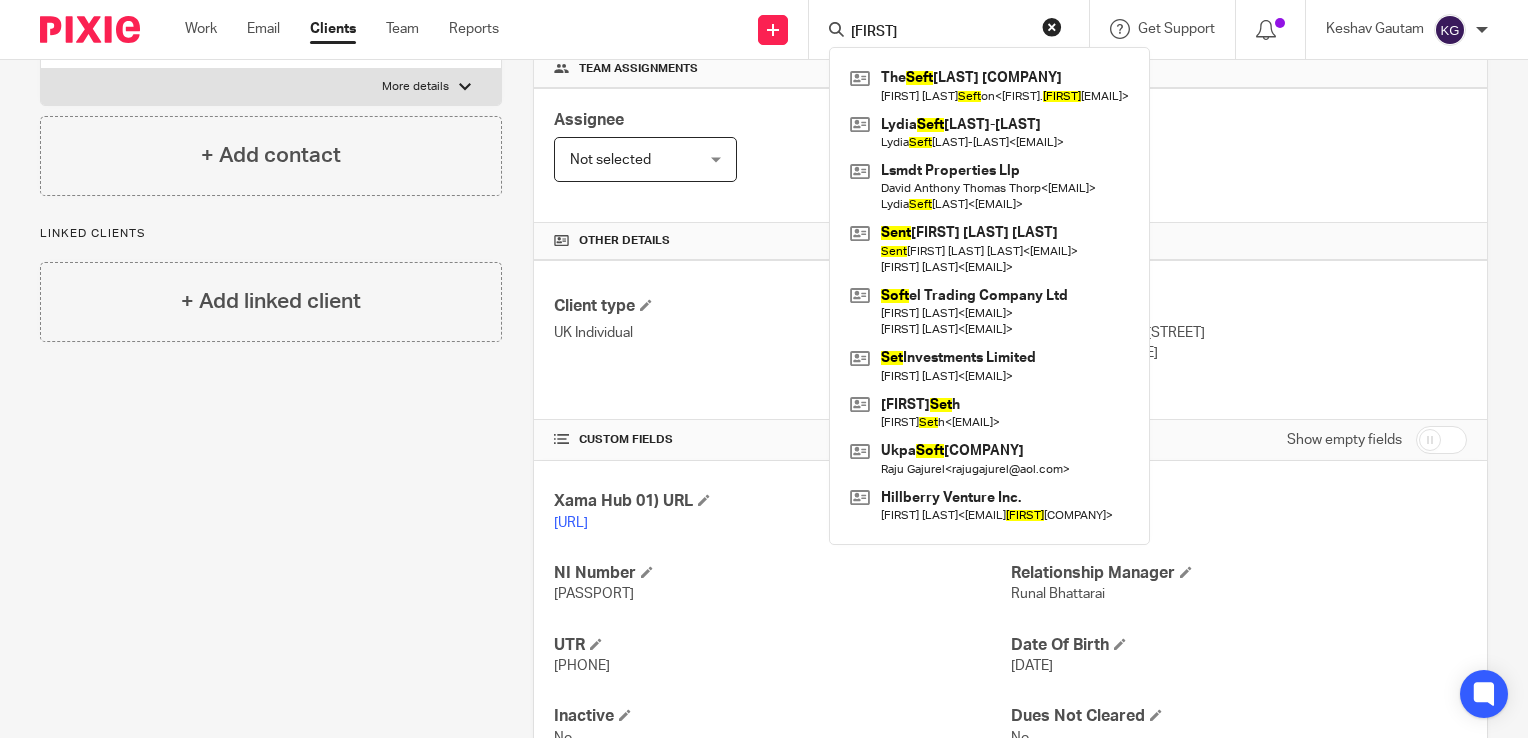 drag, startPoint x: 903, startPoint y: 30, endPoint x: 805, endPoint y: -1, distance: 102.78619 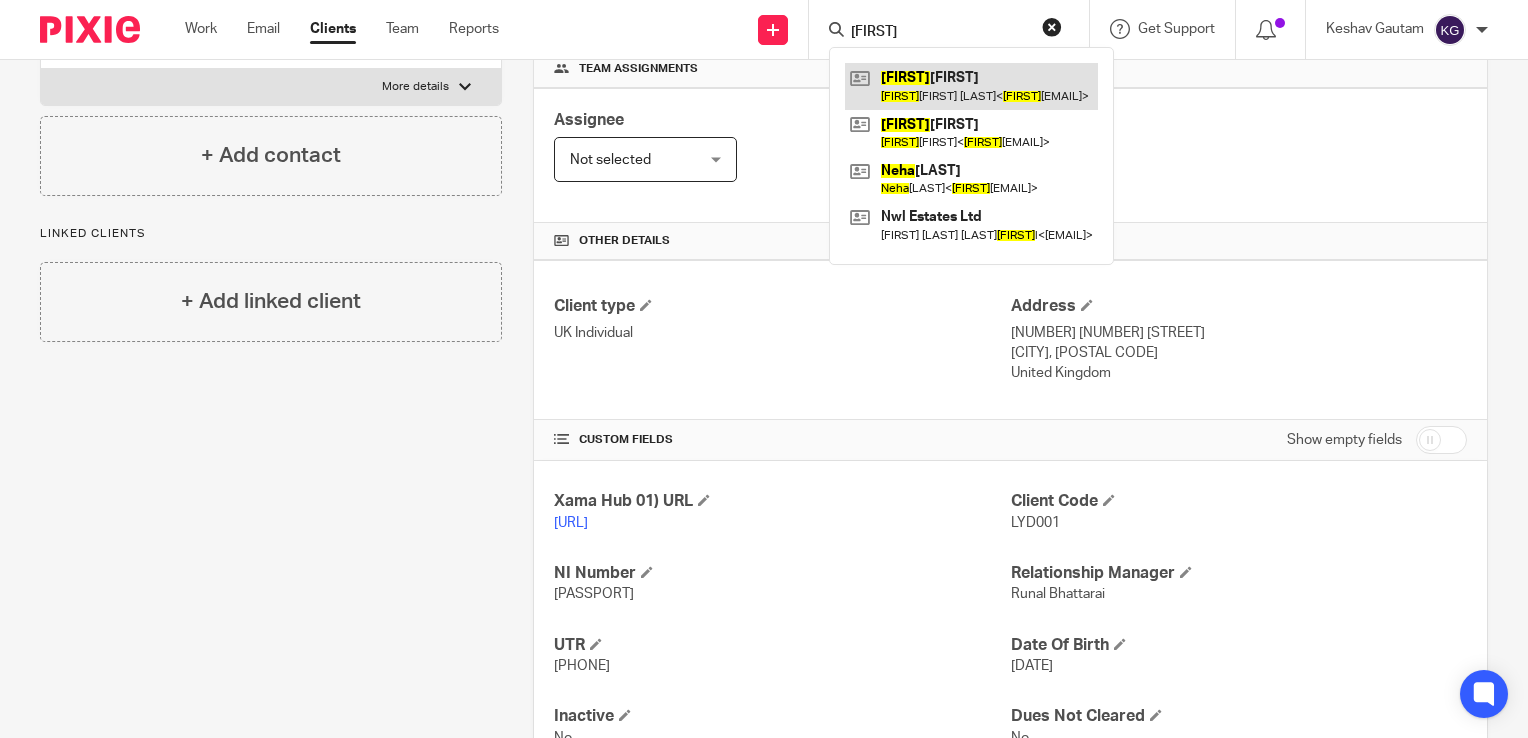 type on "[FIRST]" 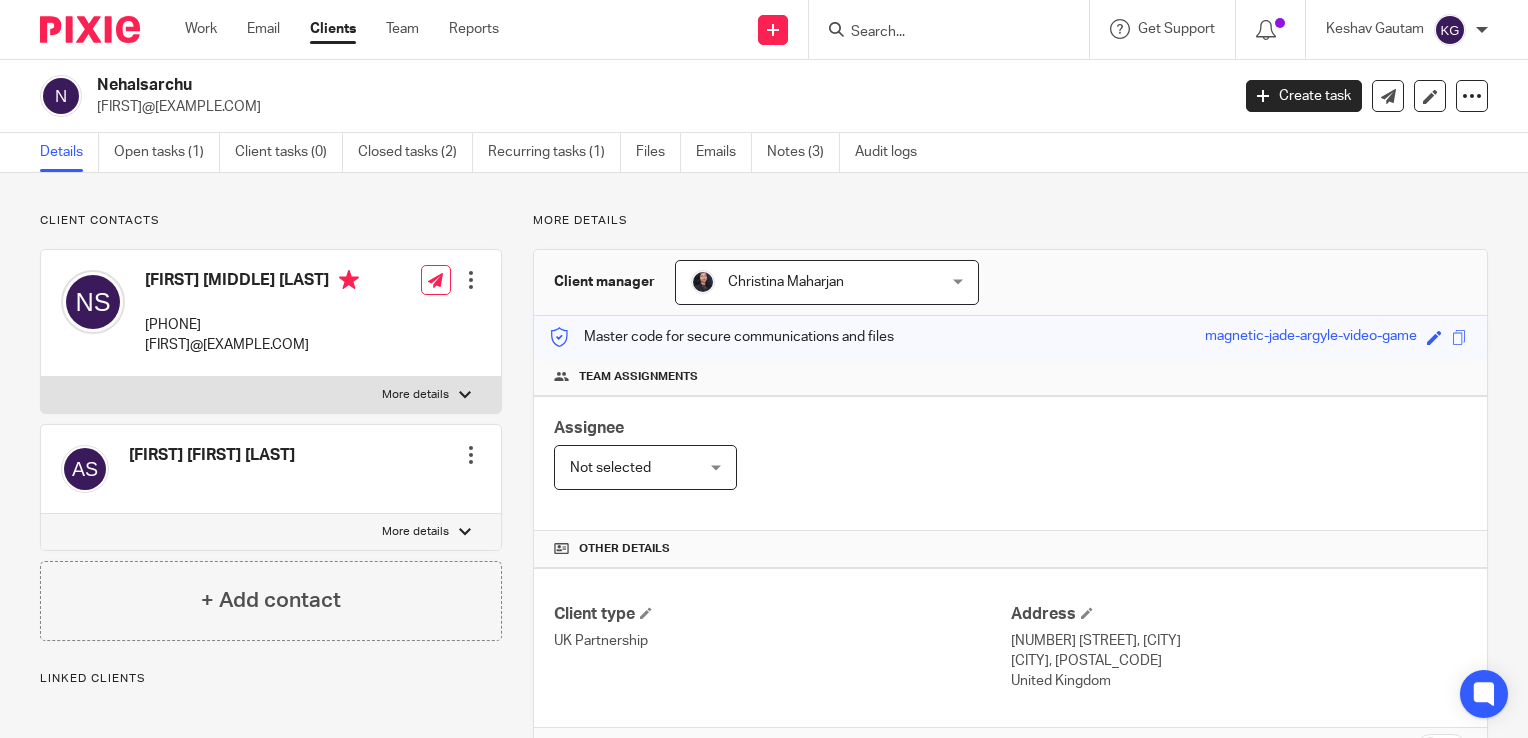 scroll, scrollTop: 0, scrollLeft: 0, axis: both 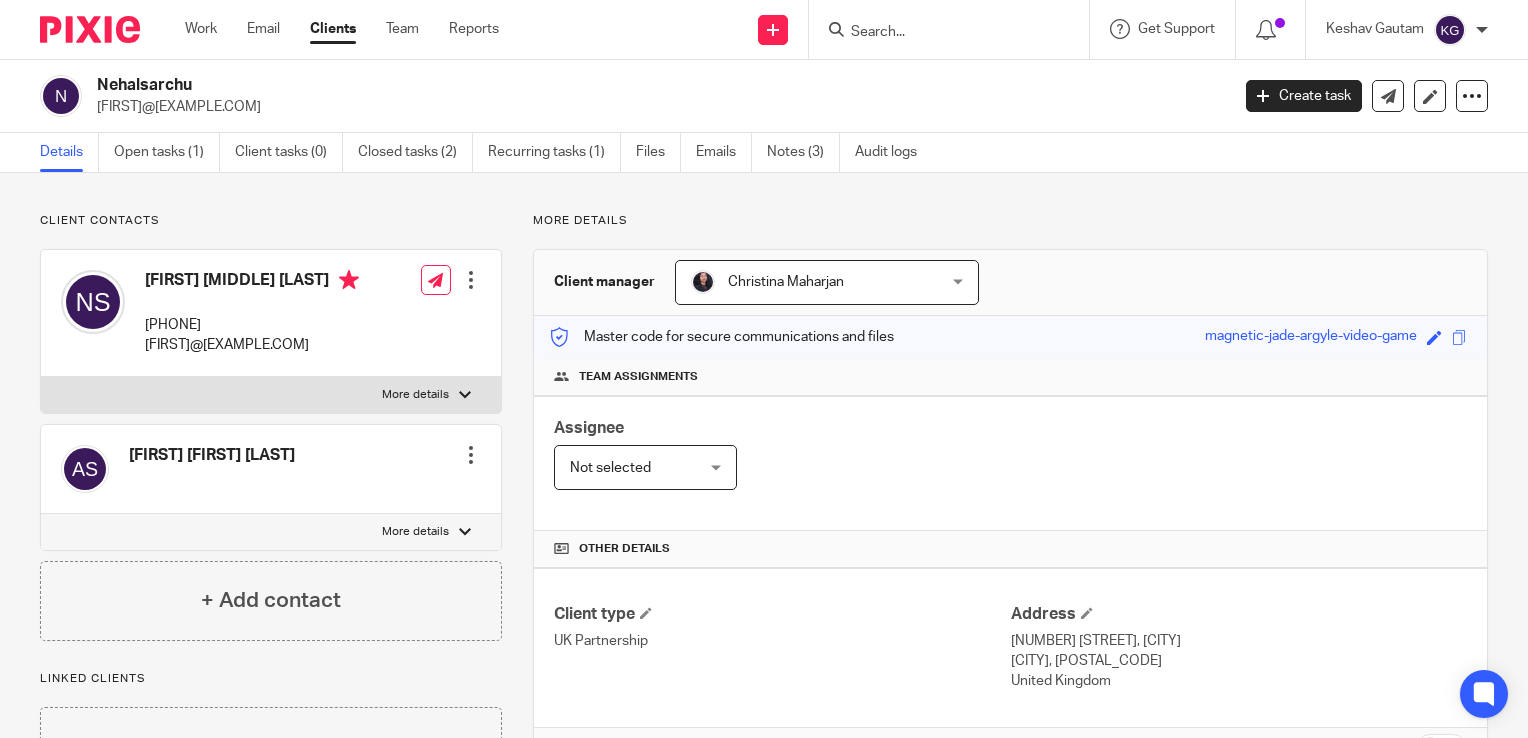 click at bounding box center [939, 33] 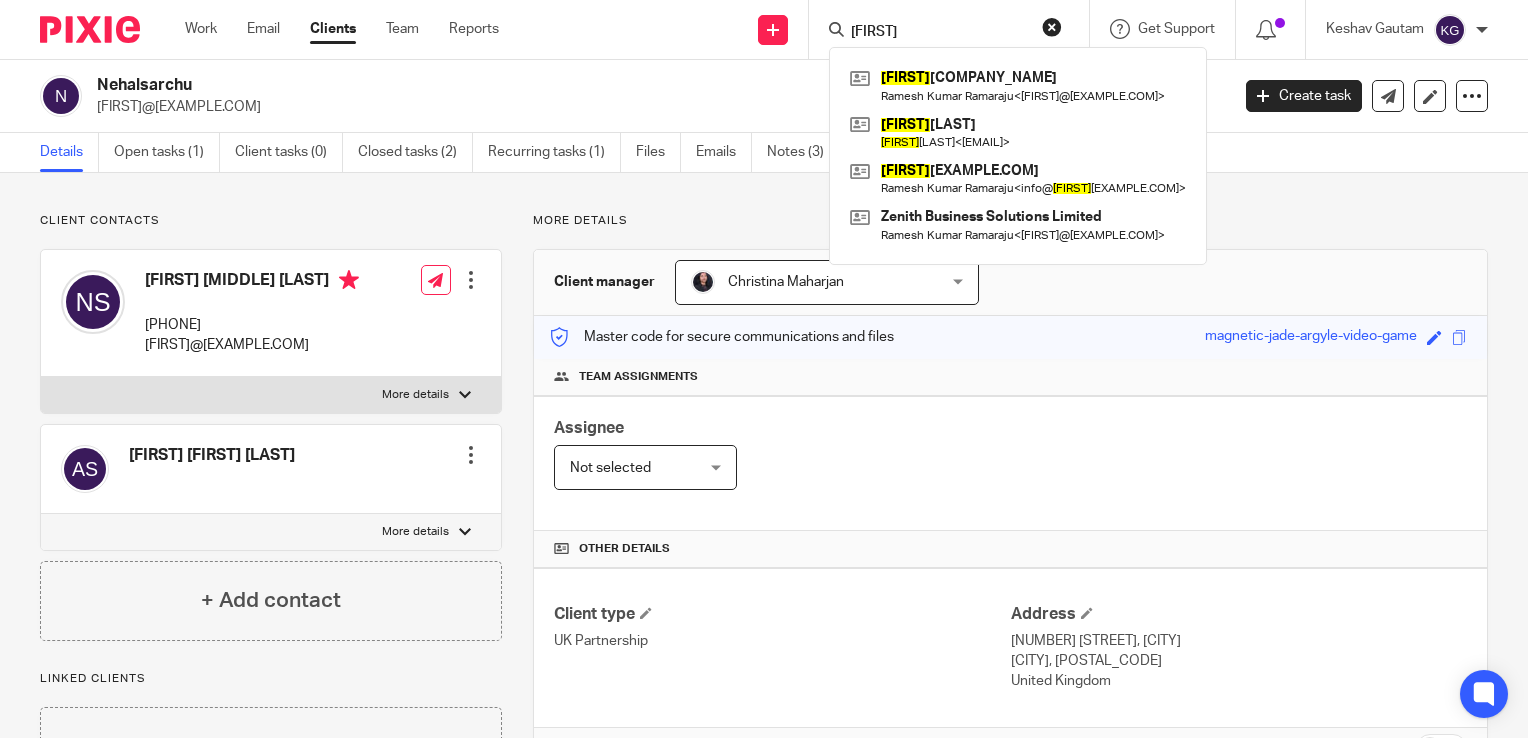 drag, startPoint x: 923, startPoint y: 26, endPoint x: 812, endPoint y: 17, distance: 111.364265 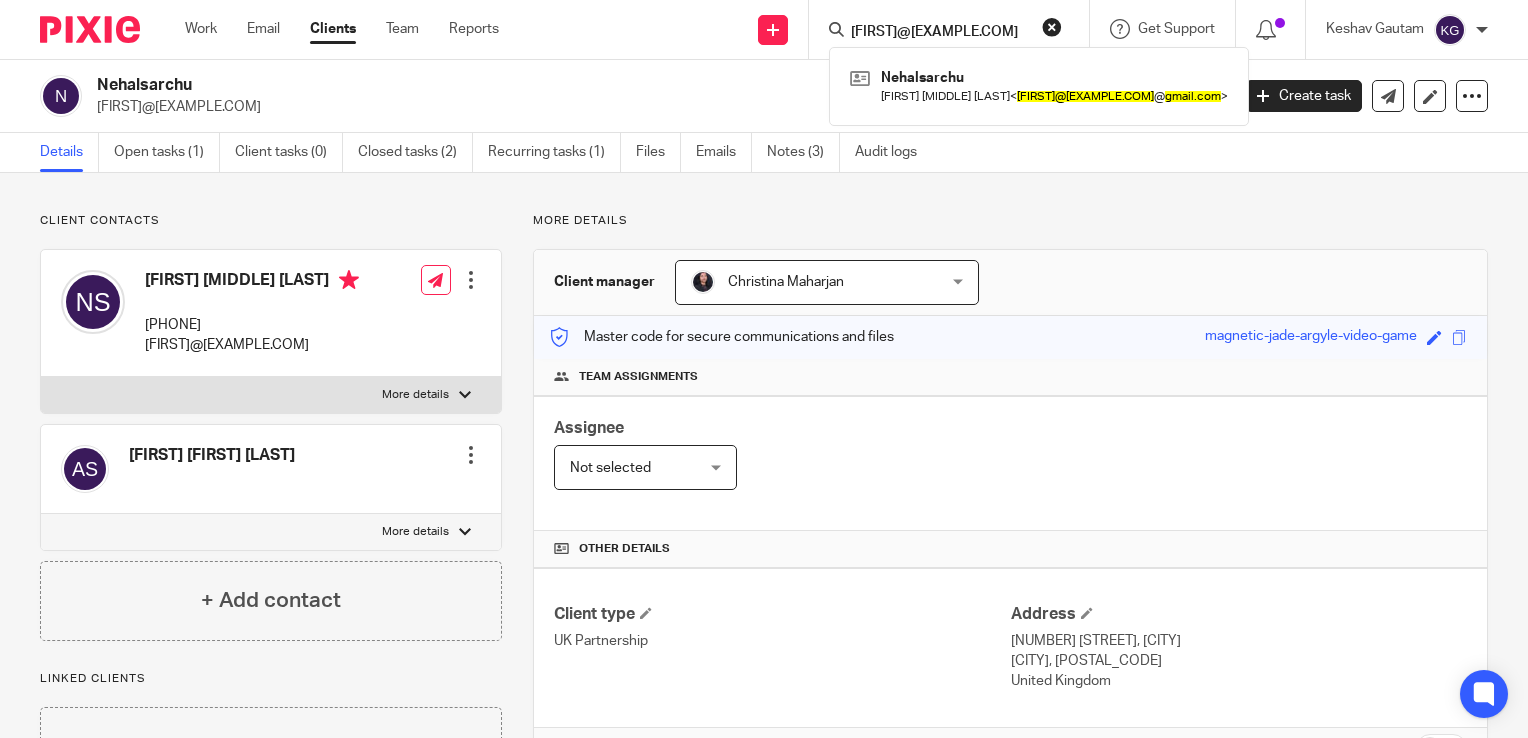 type on "nehal.u.shah@gmail.com" 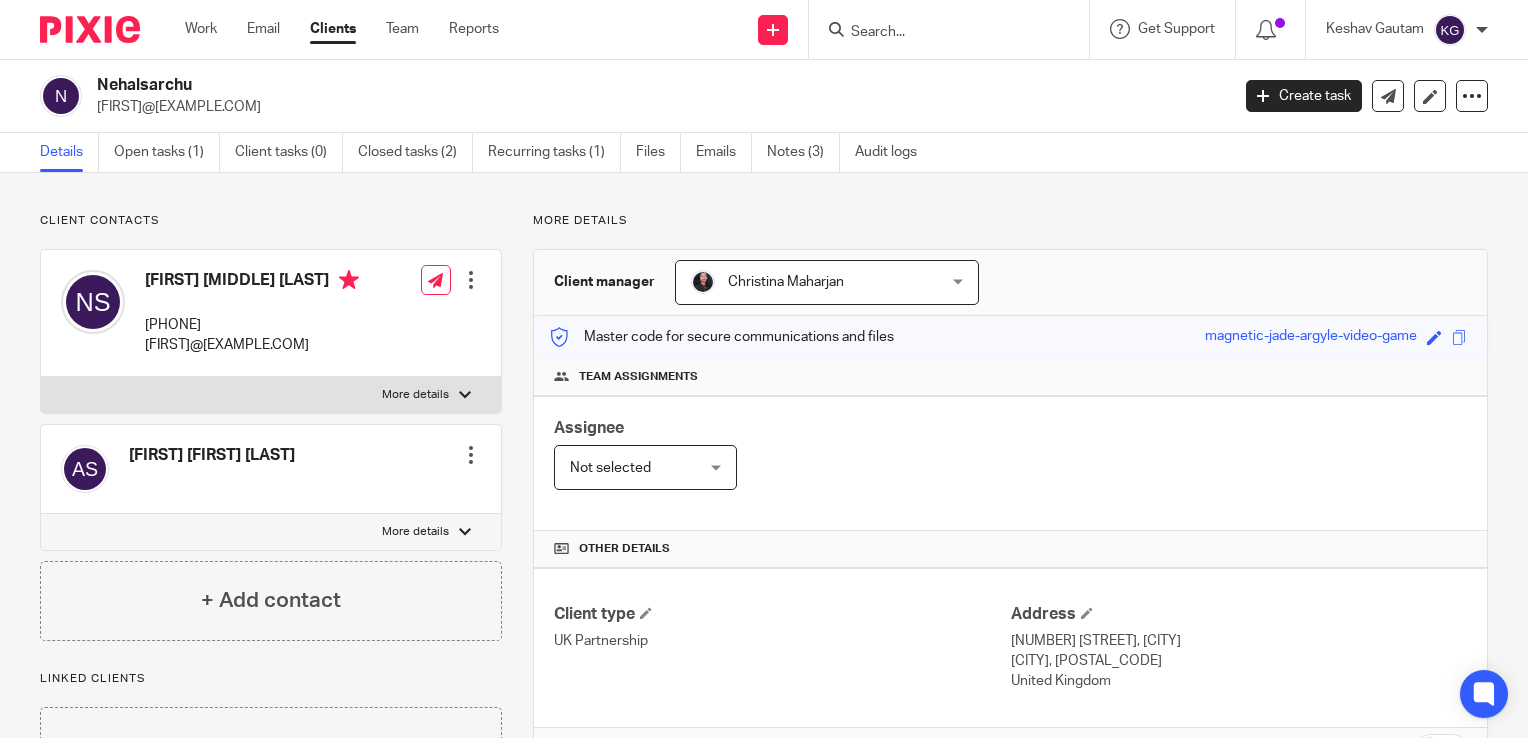 click at bounding box center [939, 33] 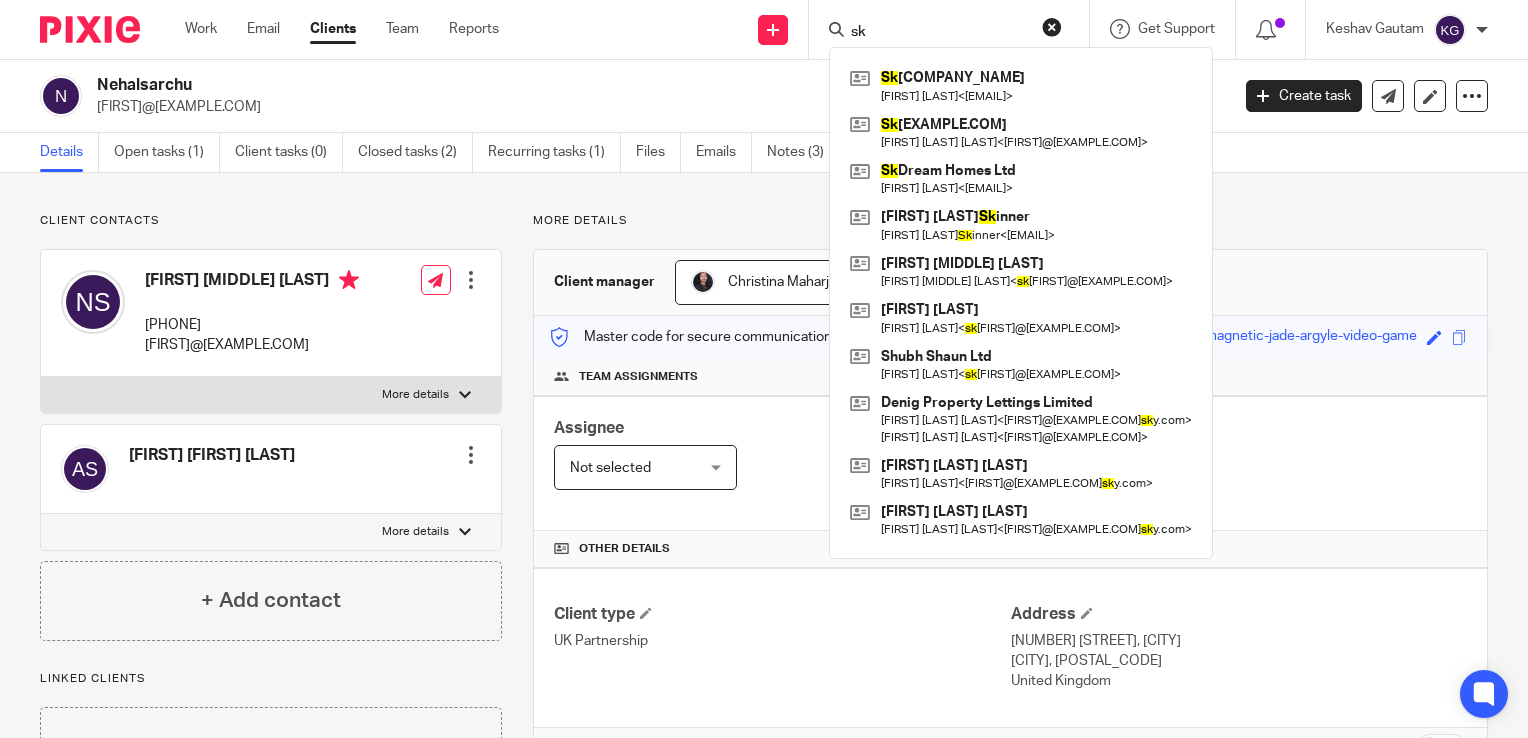 type on "s" 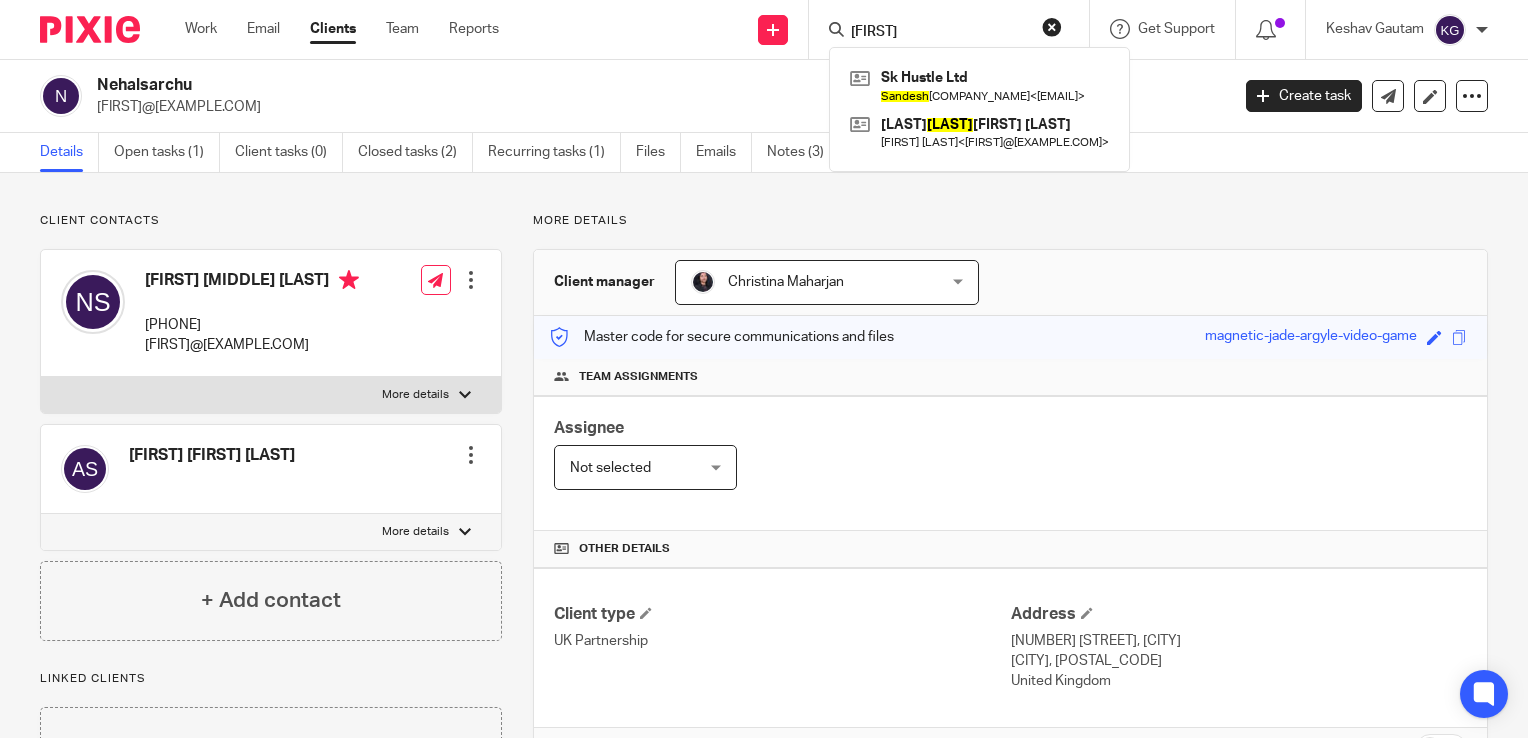 drag, startPoint x: 924, startPoint y: 39, endPoint x: 819, endPoint y: 6, distance: 110.06362 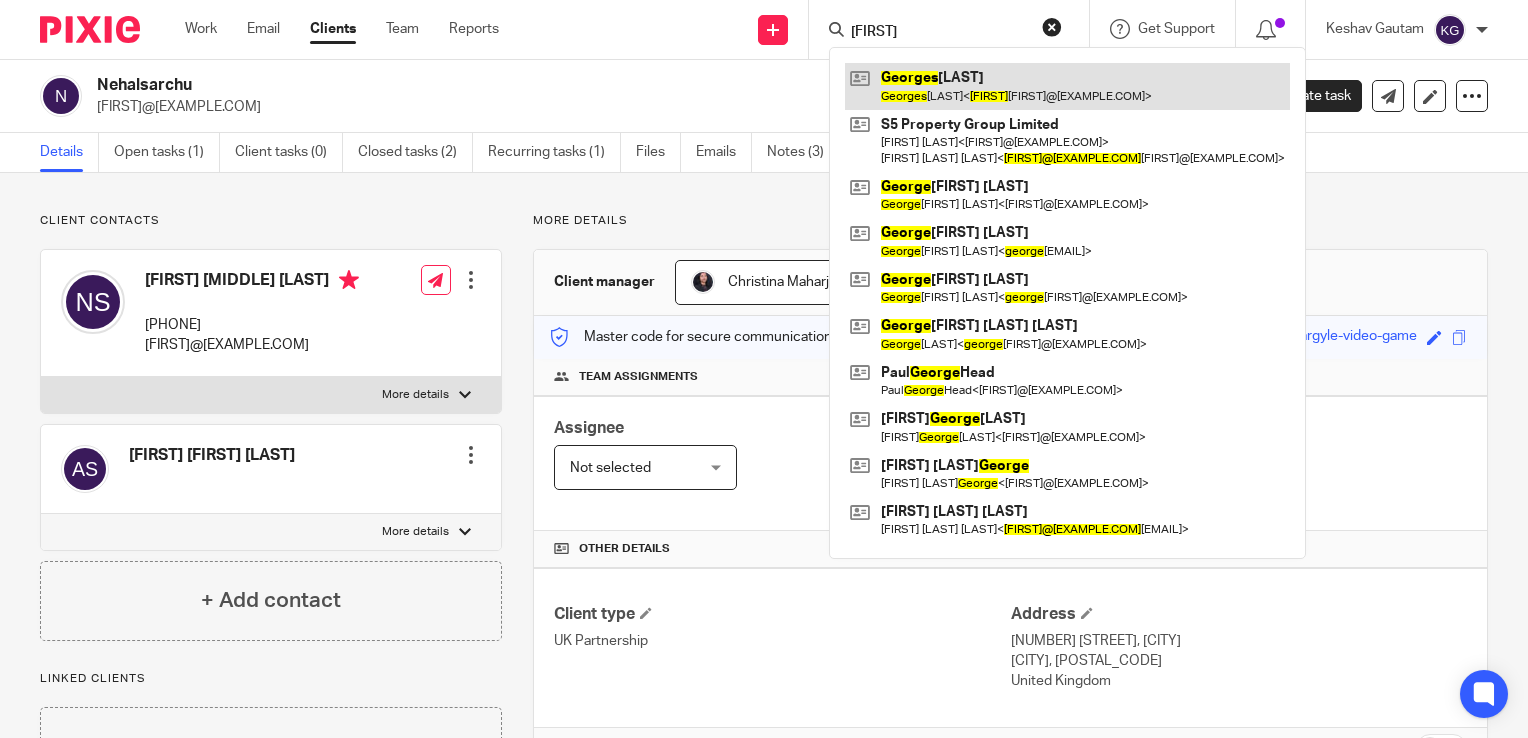 type on "georges" 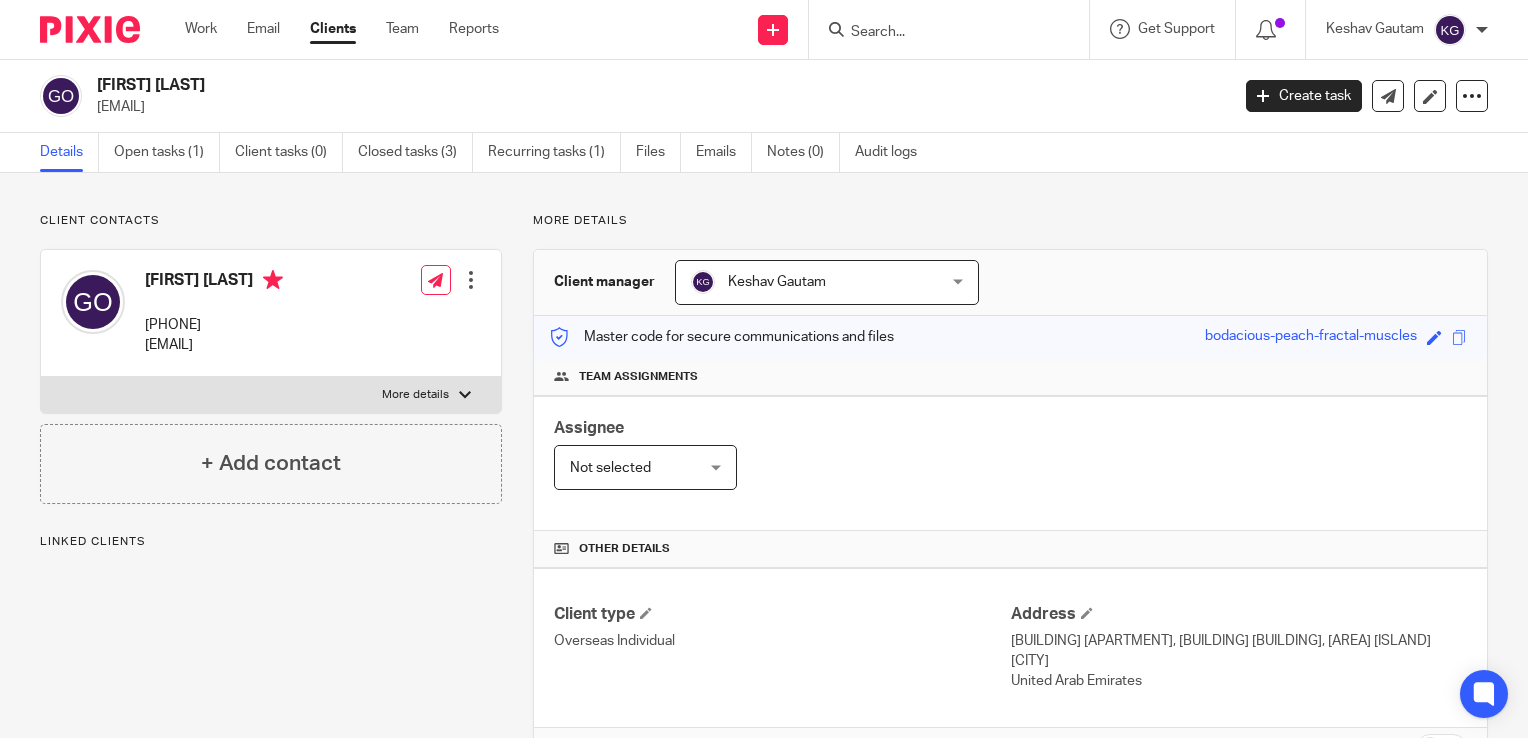 scroll, scrollTop: 0, scrollLeft: 0, axis: both 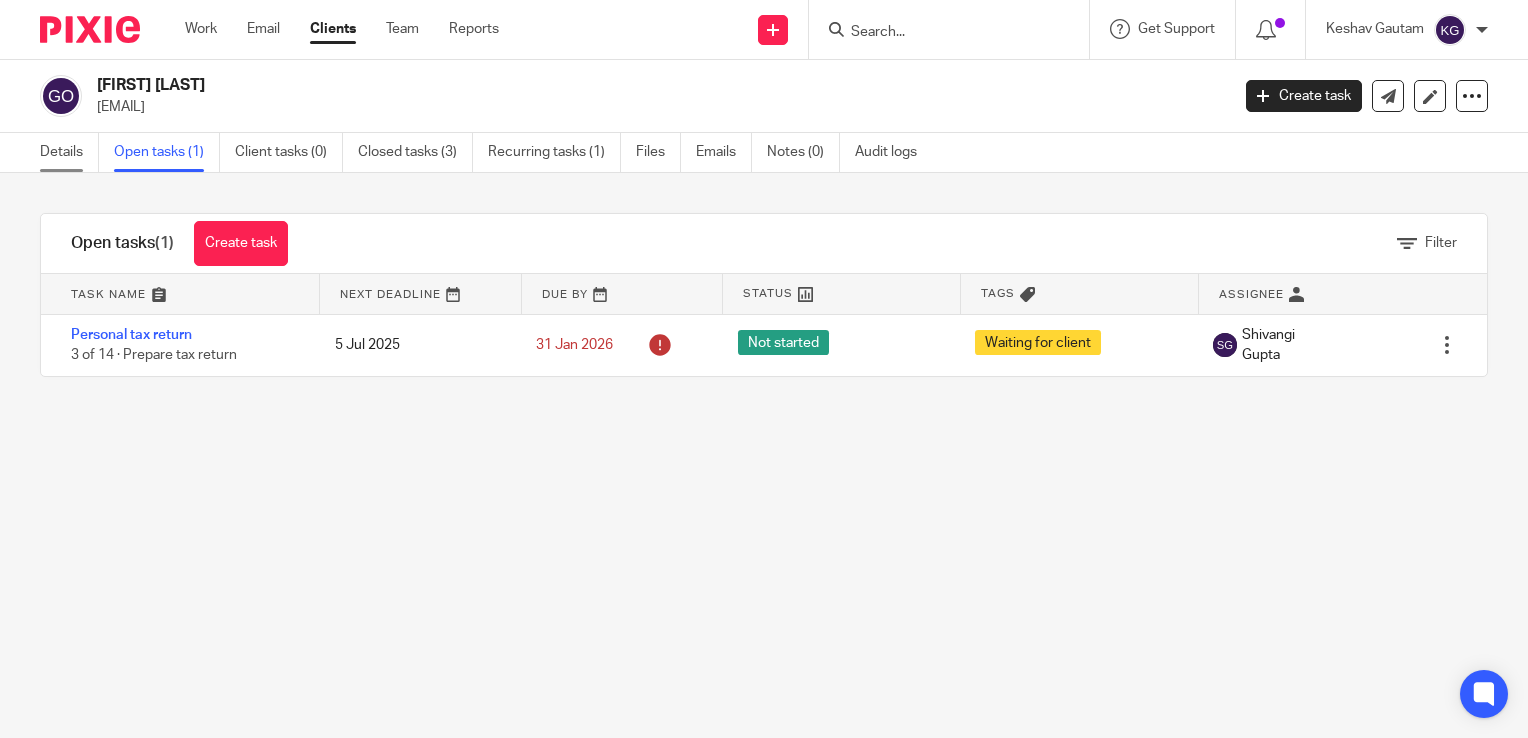 click on "Details" at bounding box center [69, 152] 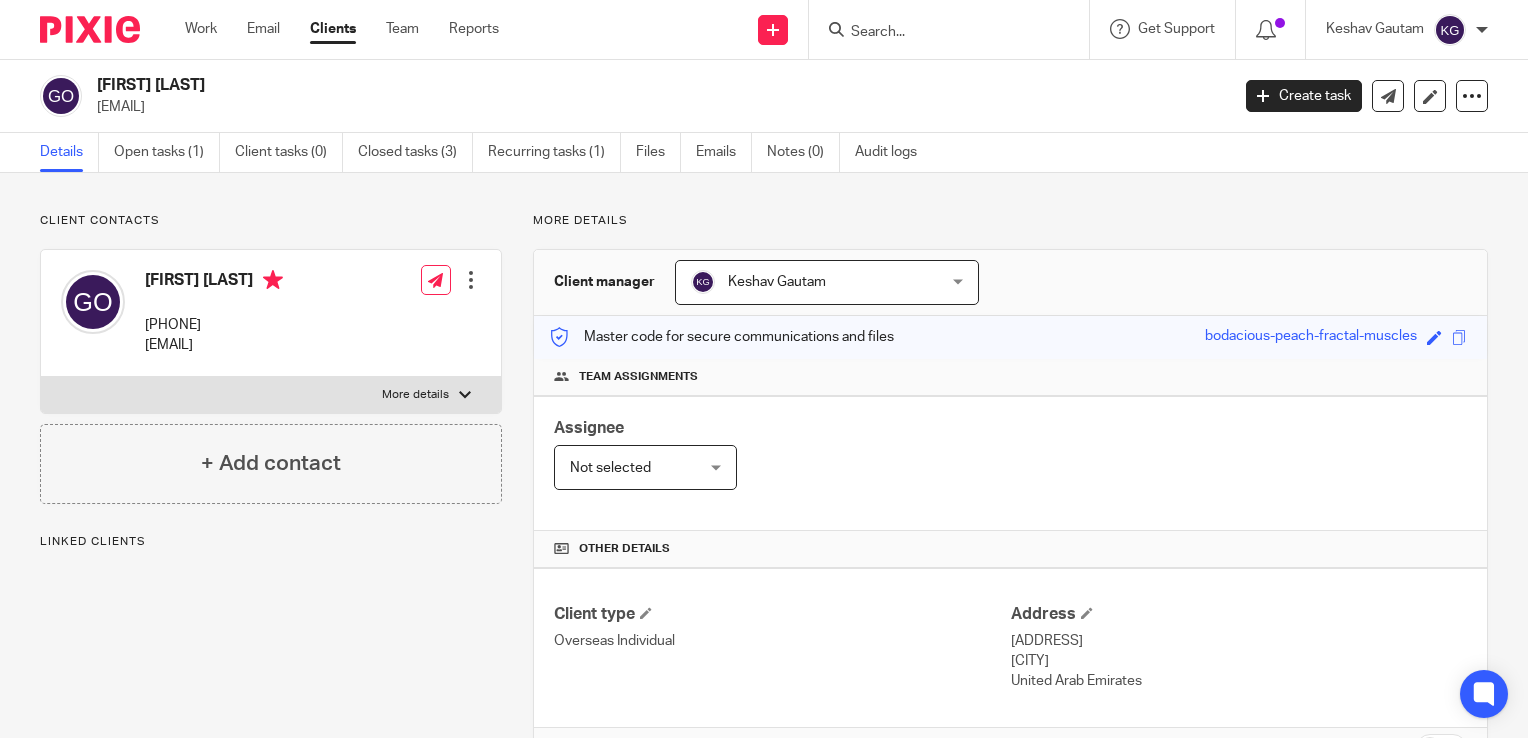 scroll, scrollTop: 0, scrollLeft: 0, axis: both 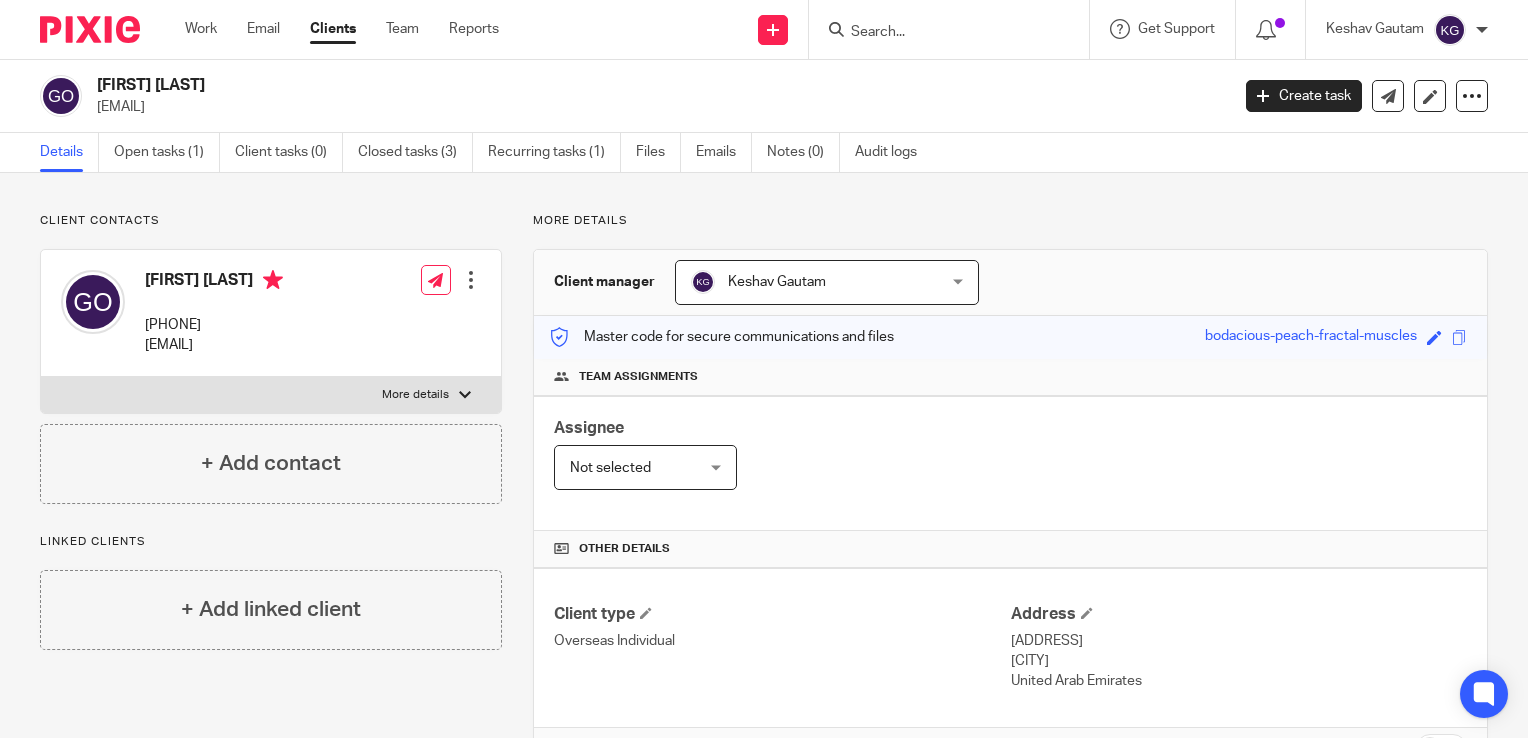click at bounding box center [939, 33] 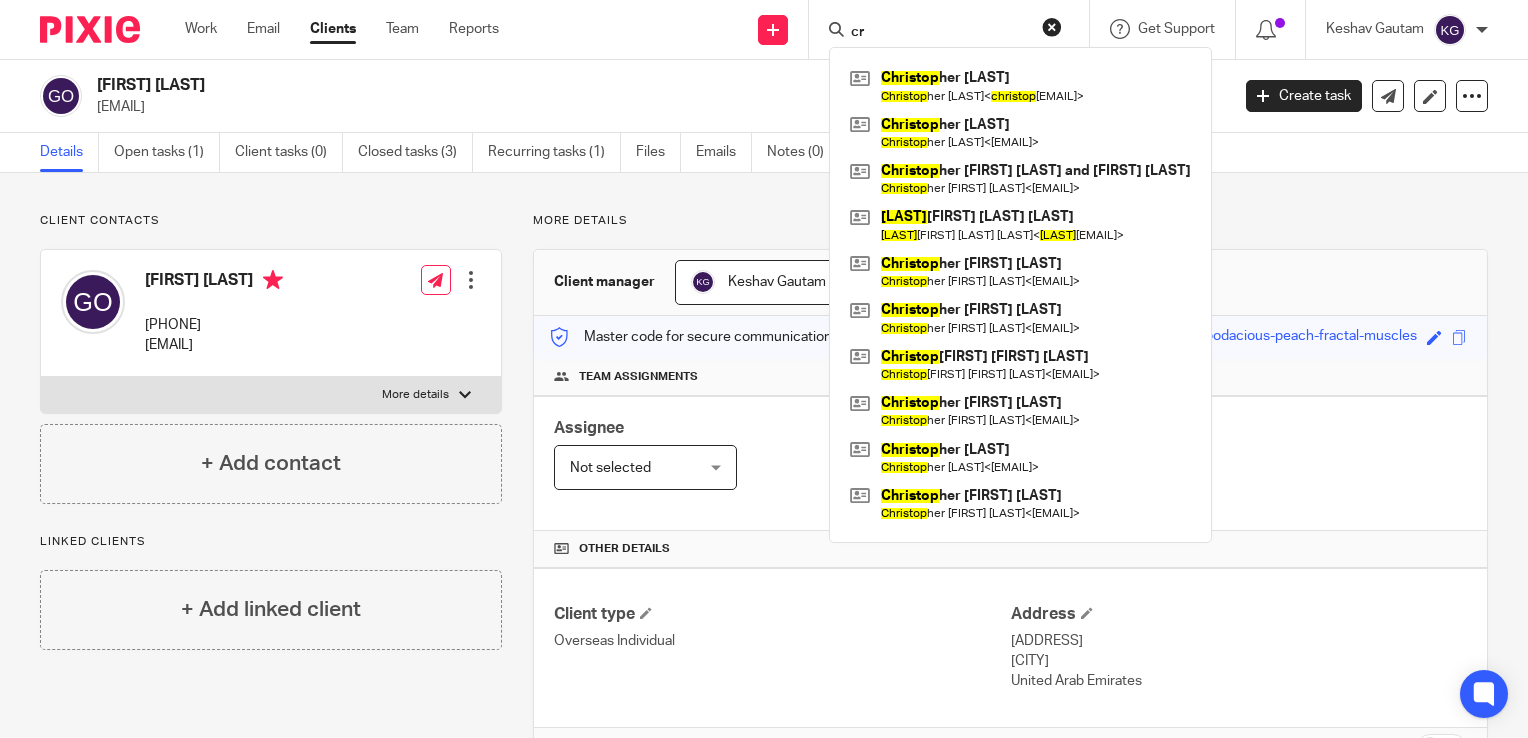 type on "c" 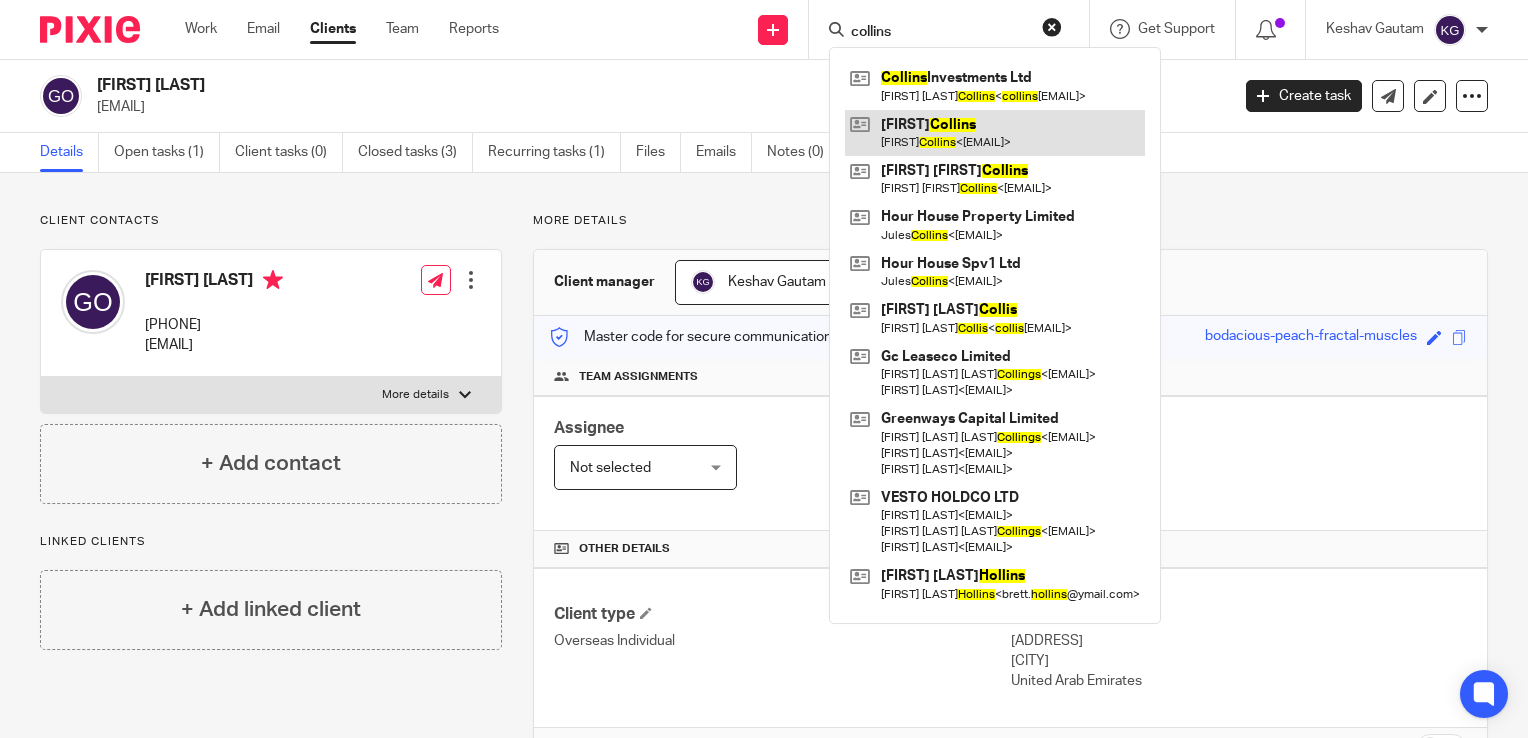 type on "collins" 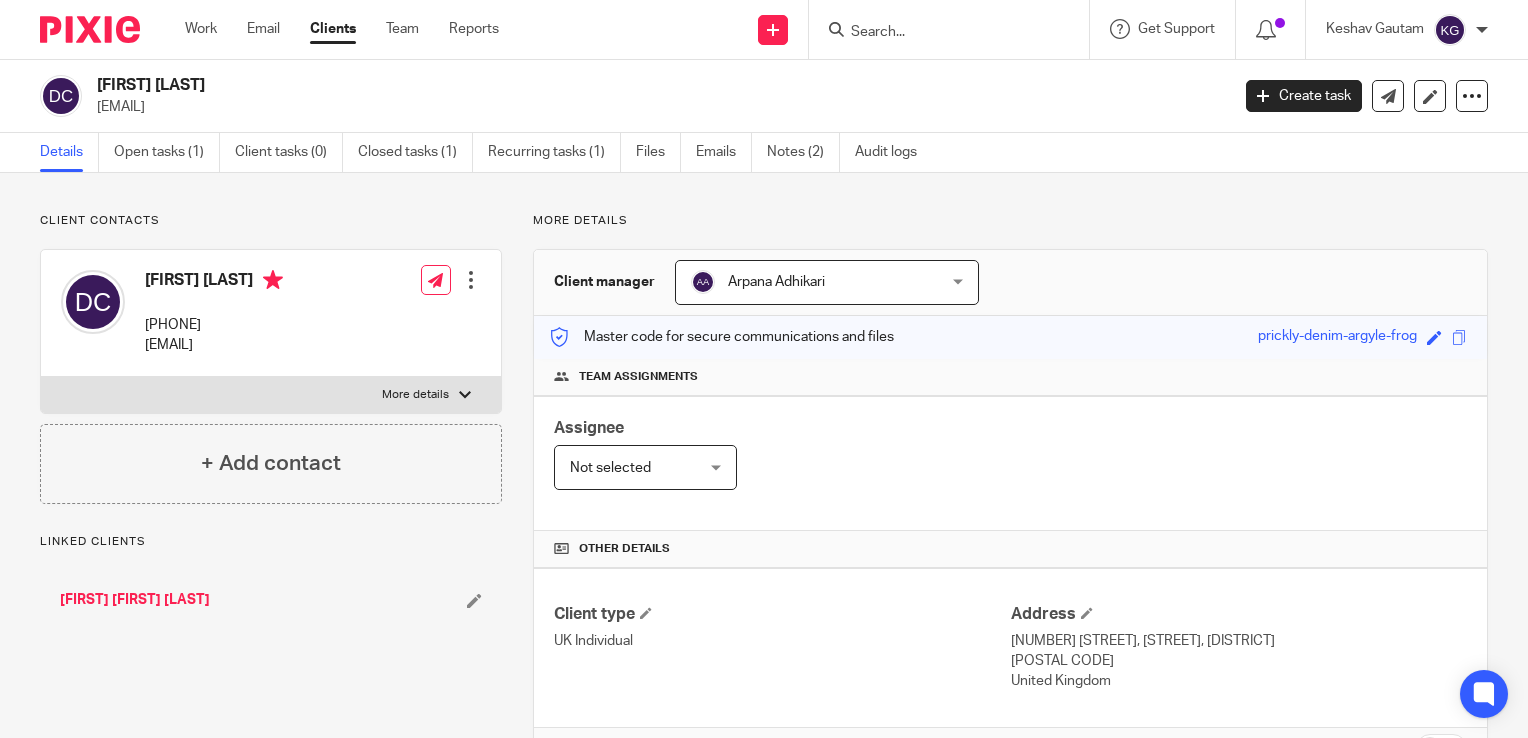 scroll, scrollTop: 0, scrollLeft: 0, axis: both 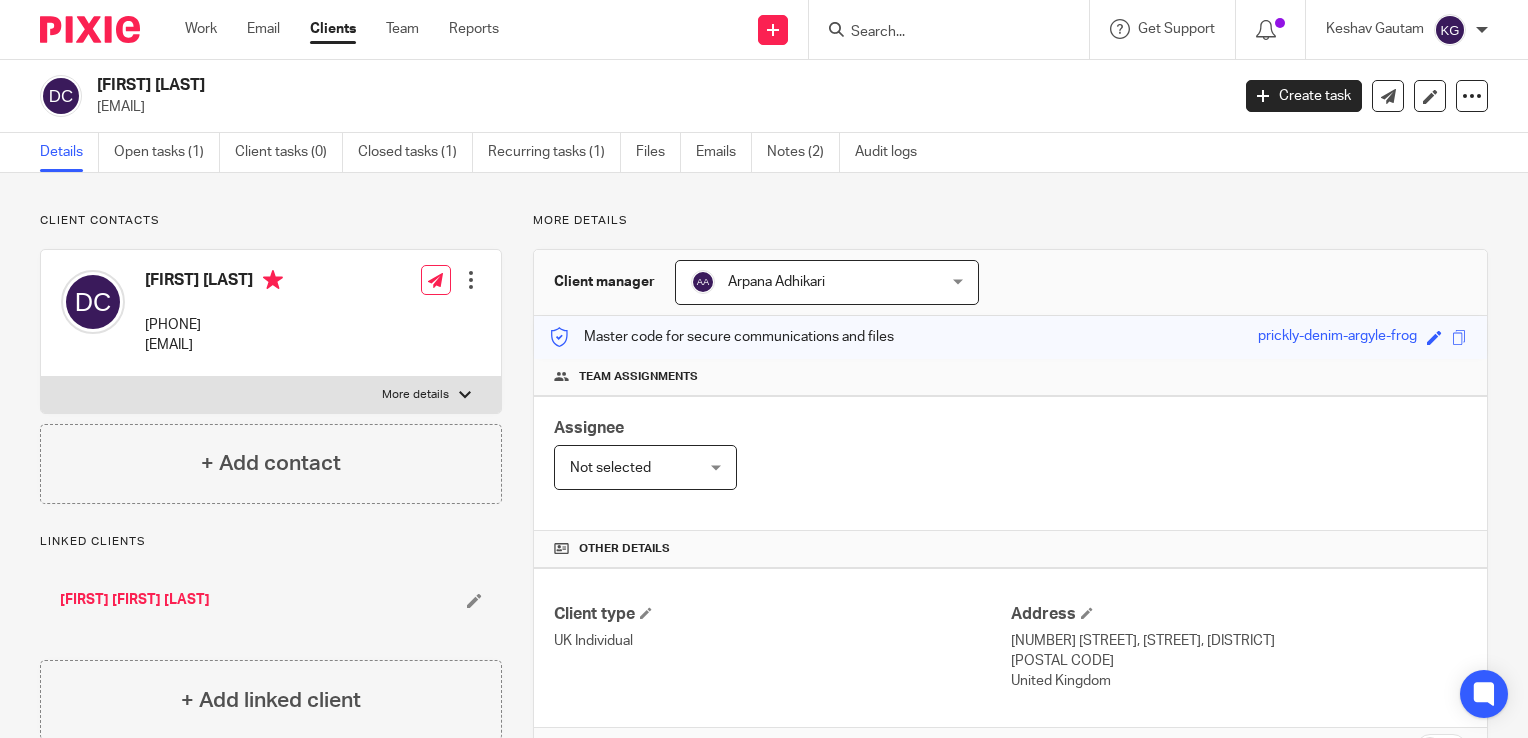 click at bounding box center (949, 29) 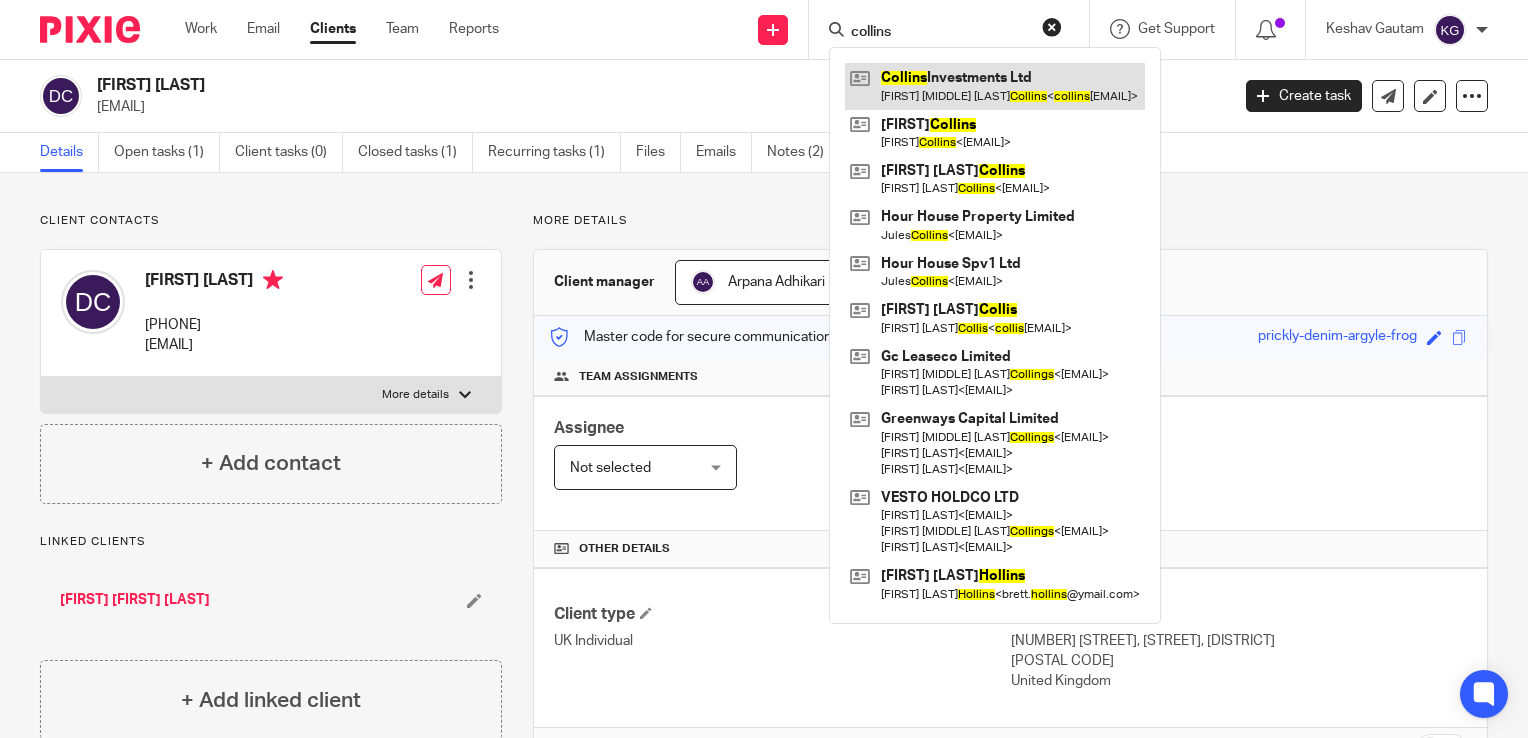 type on "collins" 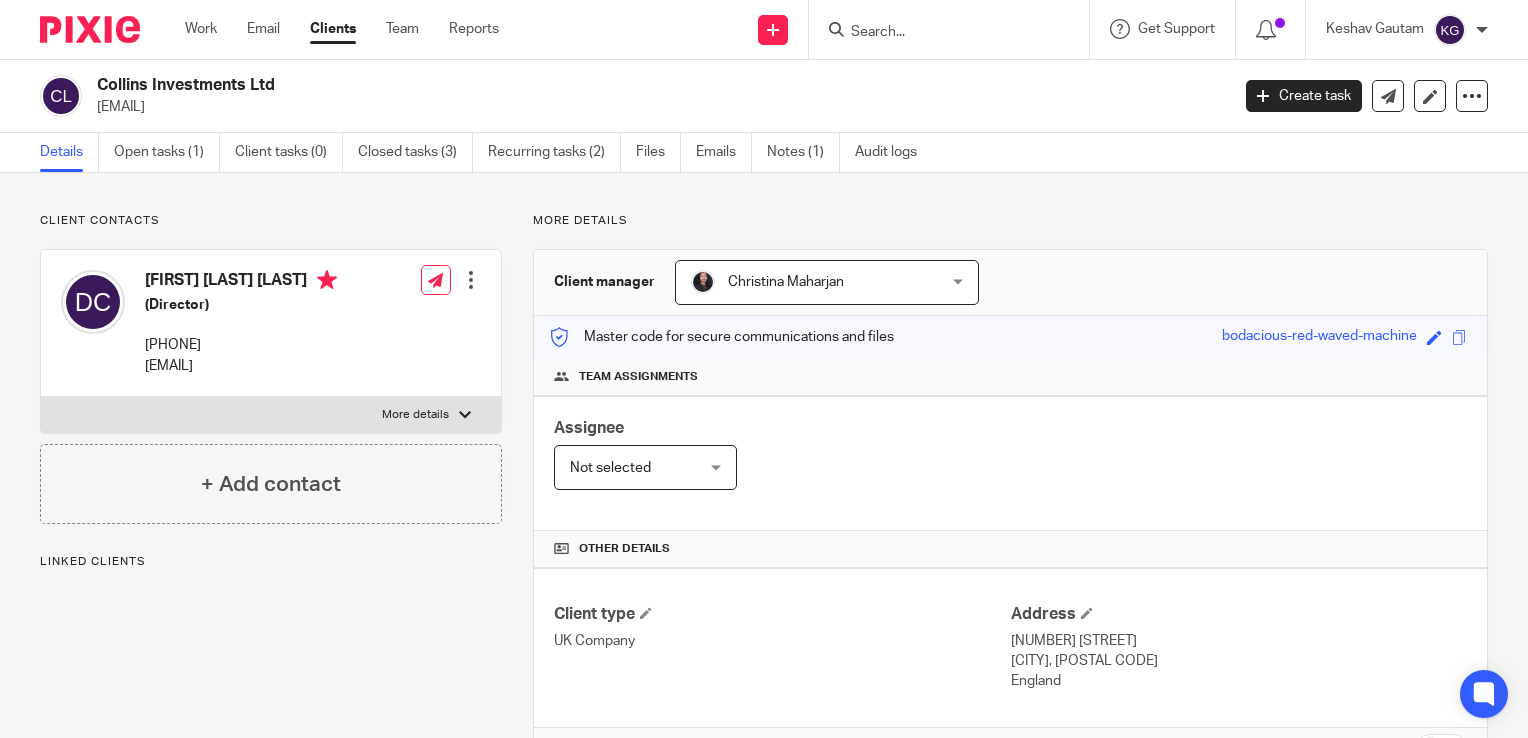 scroll, scrollTop: 0, scrollLeft: 0, axis: both 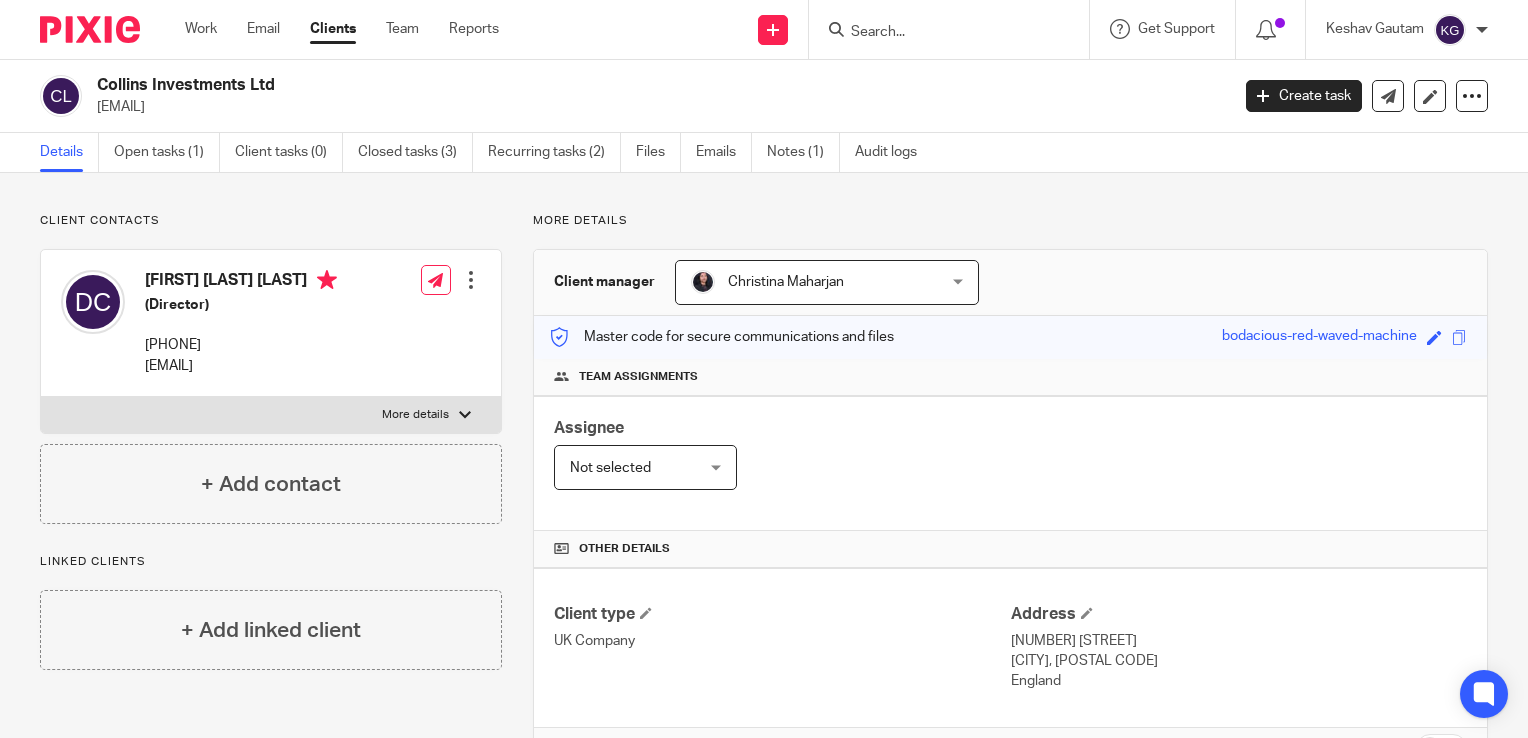 click at bounding box center (939, 33) 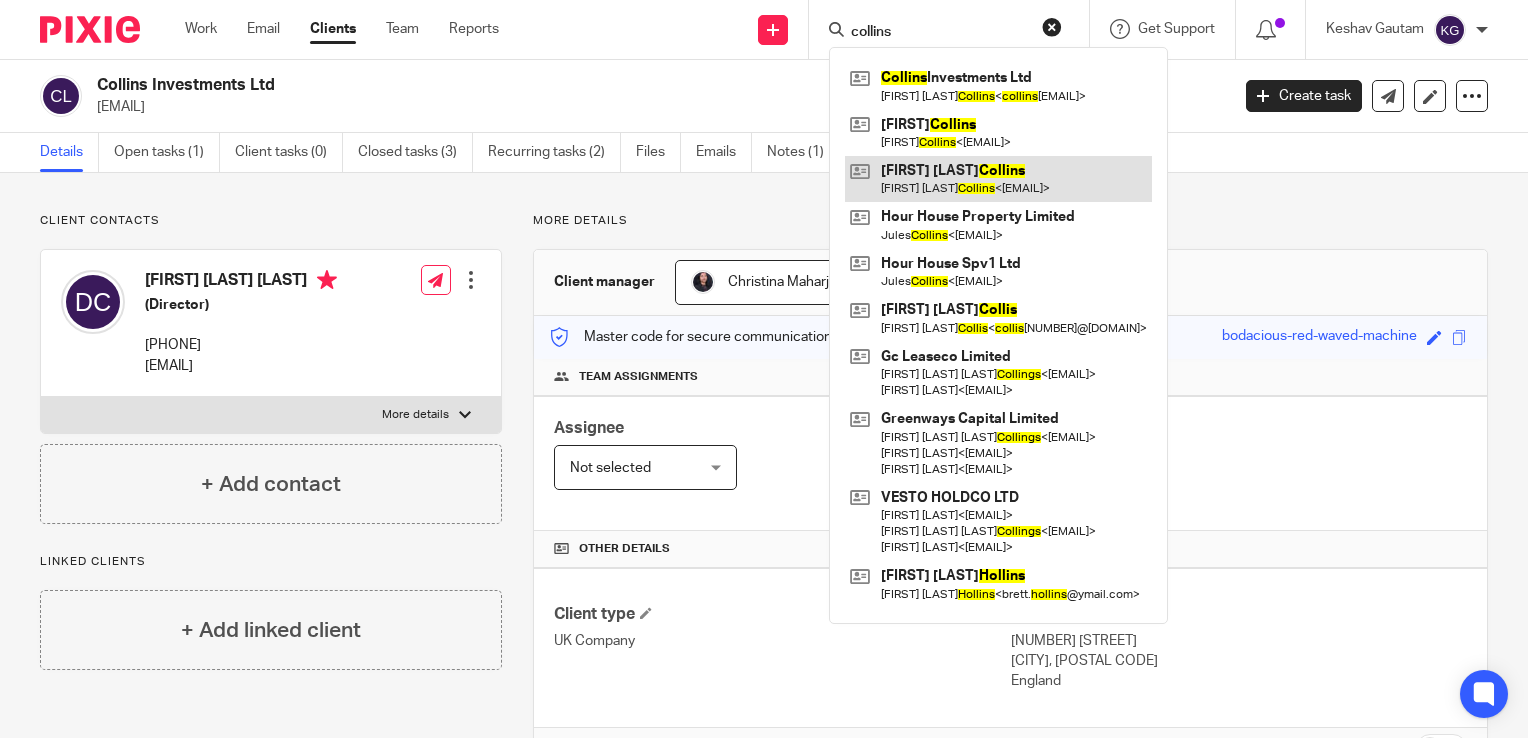 type on "collins" 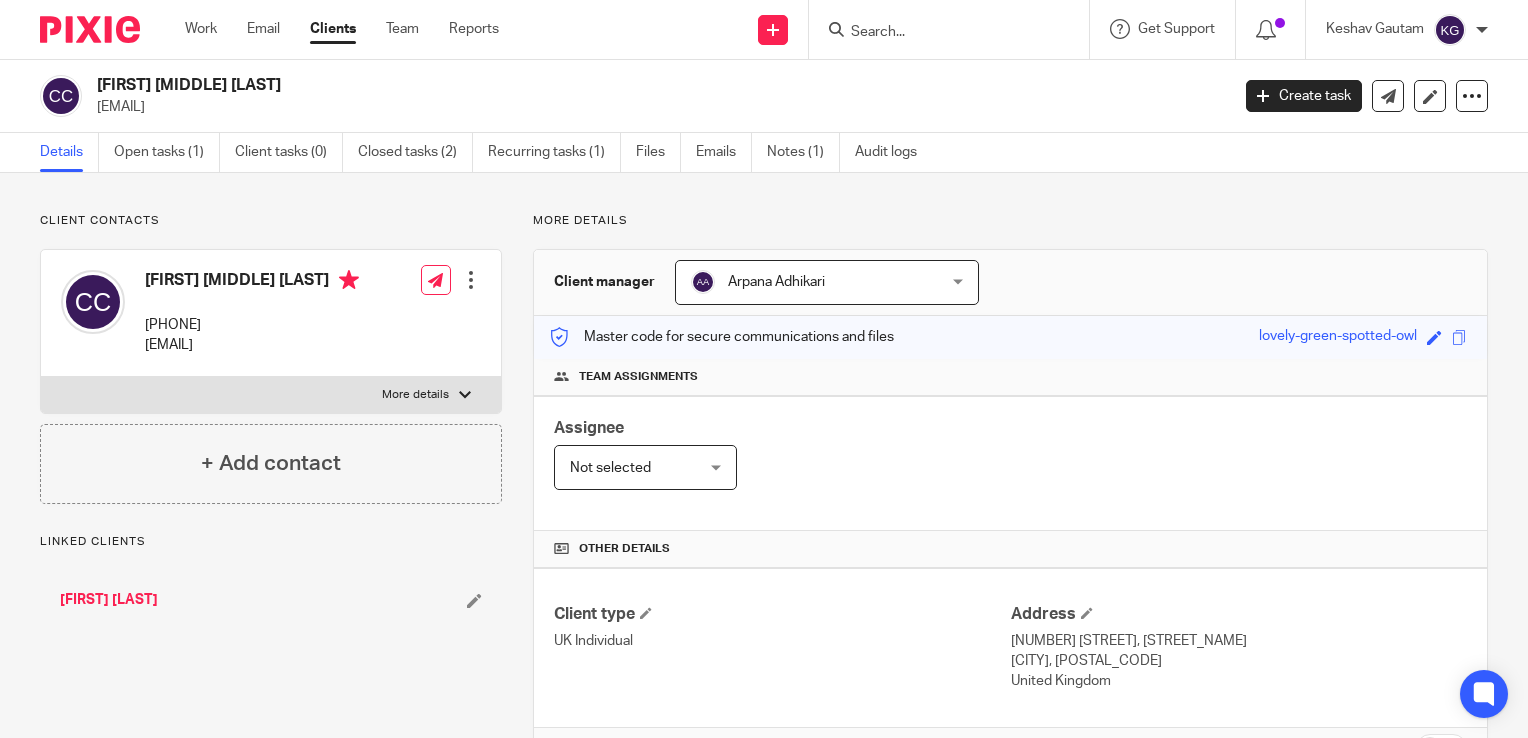 scroll, scrollTop: 0, scrollLeft: 0, axis: both 